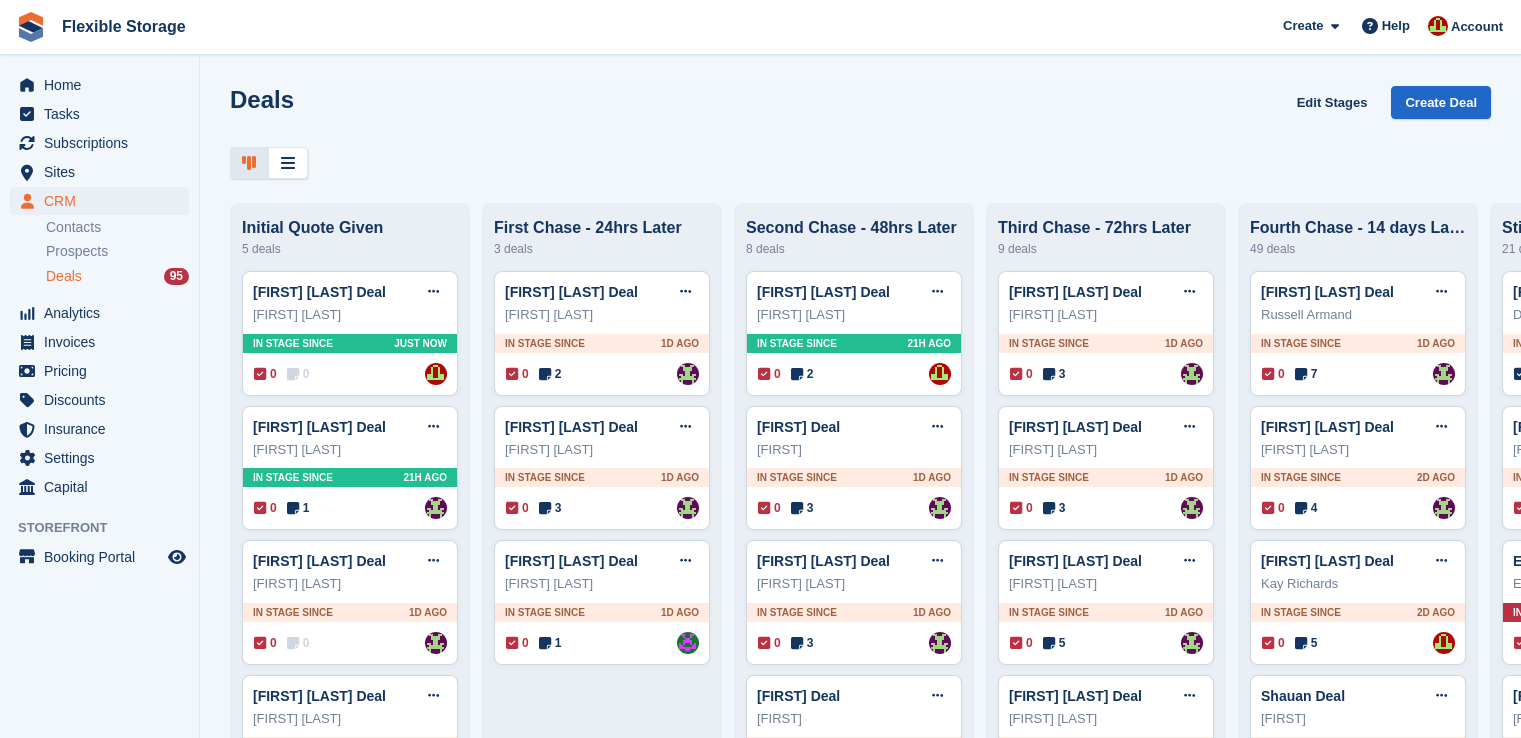 scroll, scrollTop: 0, scrollLeft: 0, axis: both 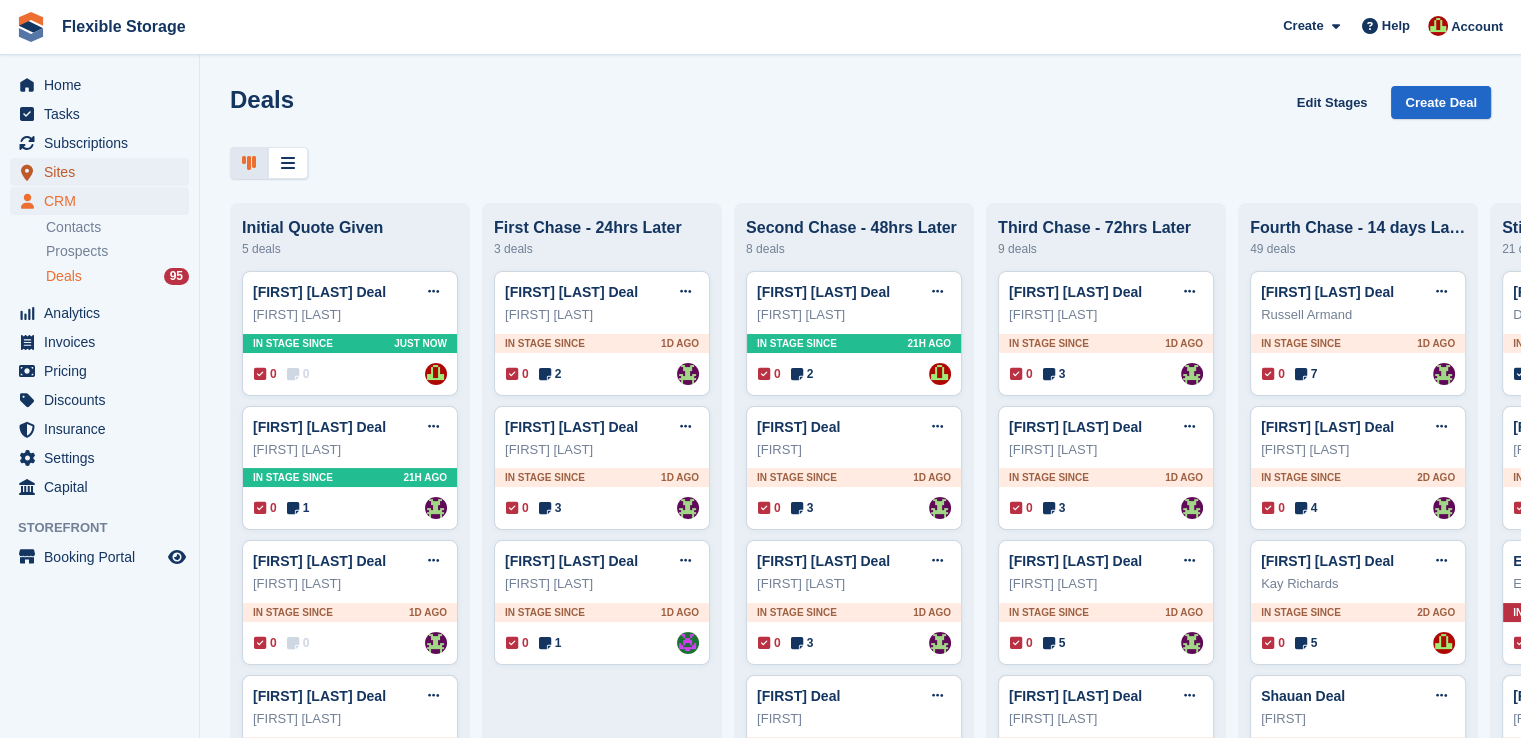 click on "Sites" at bounding box center (104, 172) 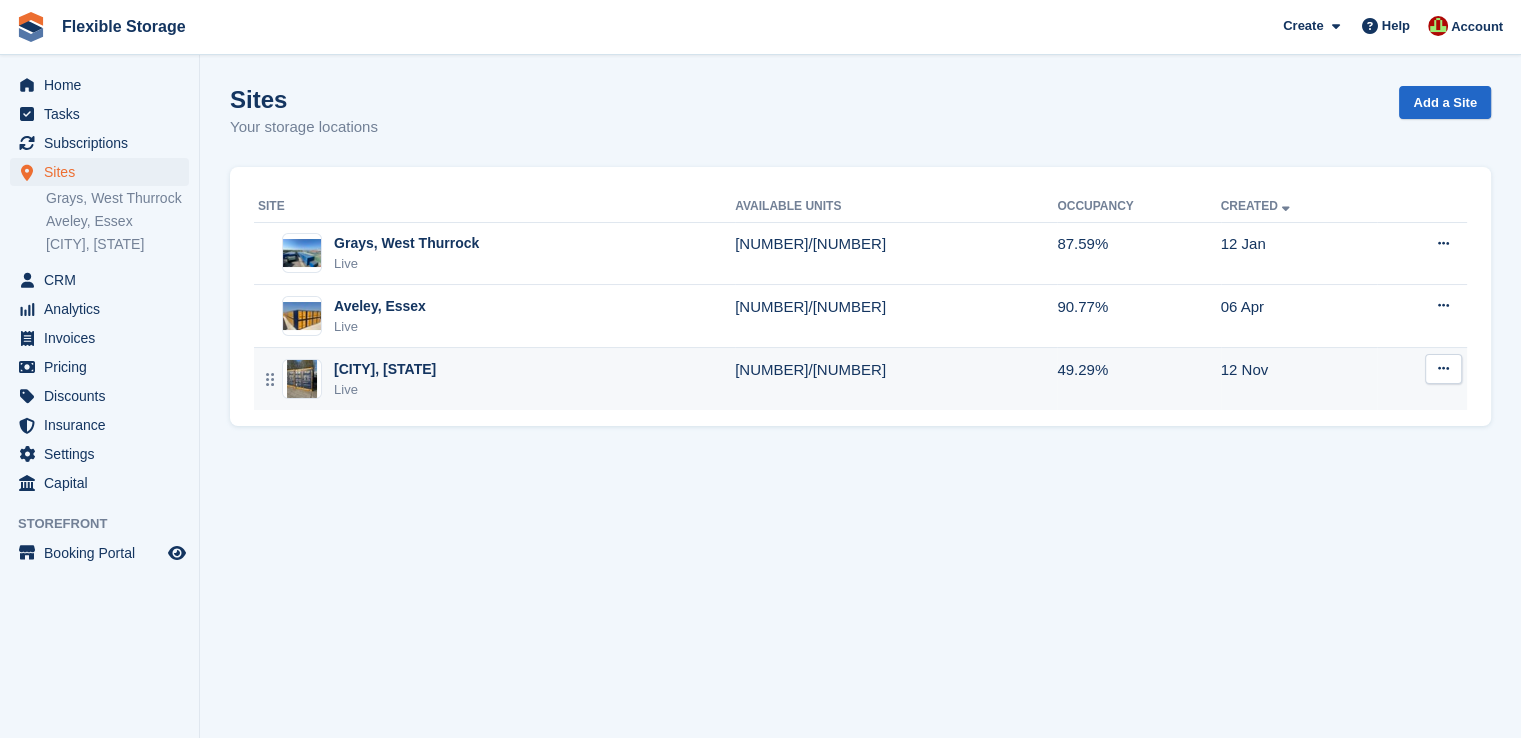 click on "[CITY], [STATE]
Live" at bounding box center [494, 379] 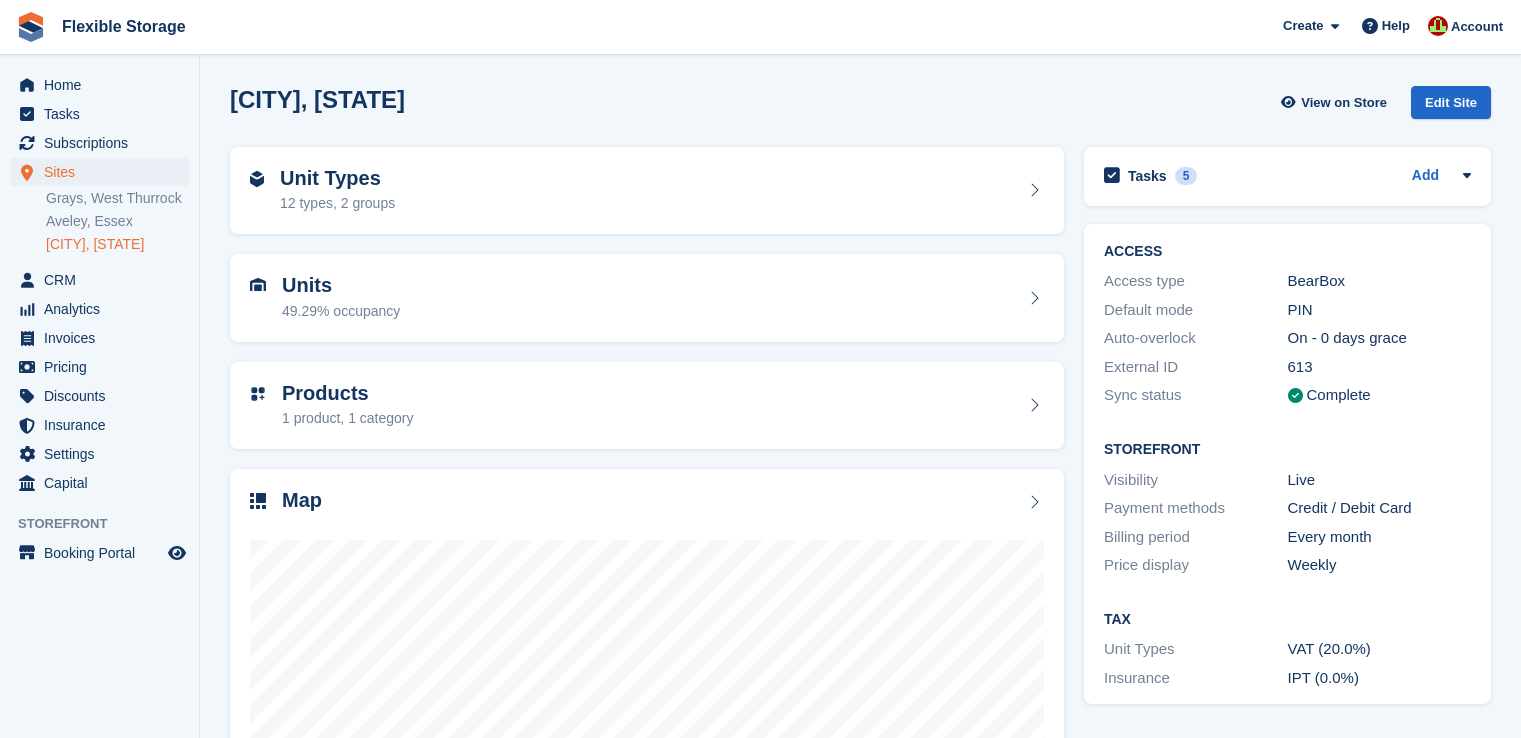 scroll, scrollTop: 0, scrollLeft: 0, axis: both 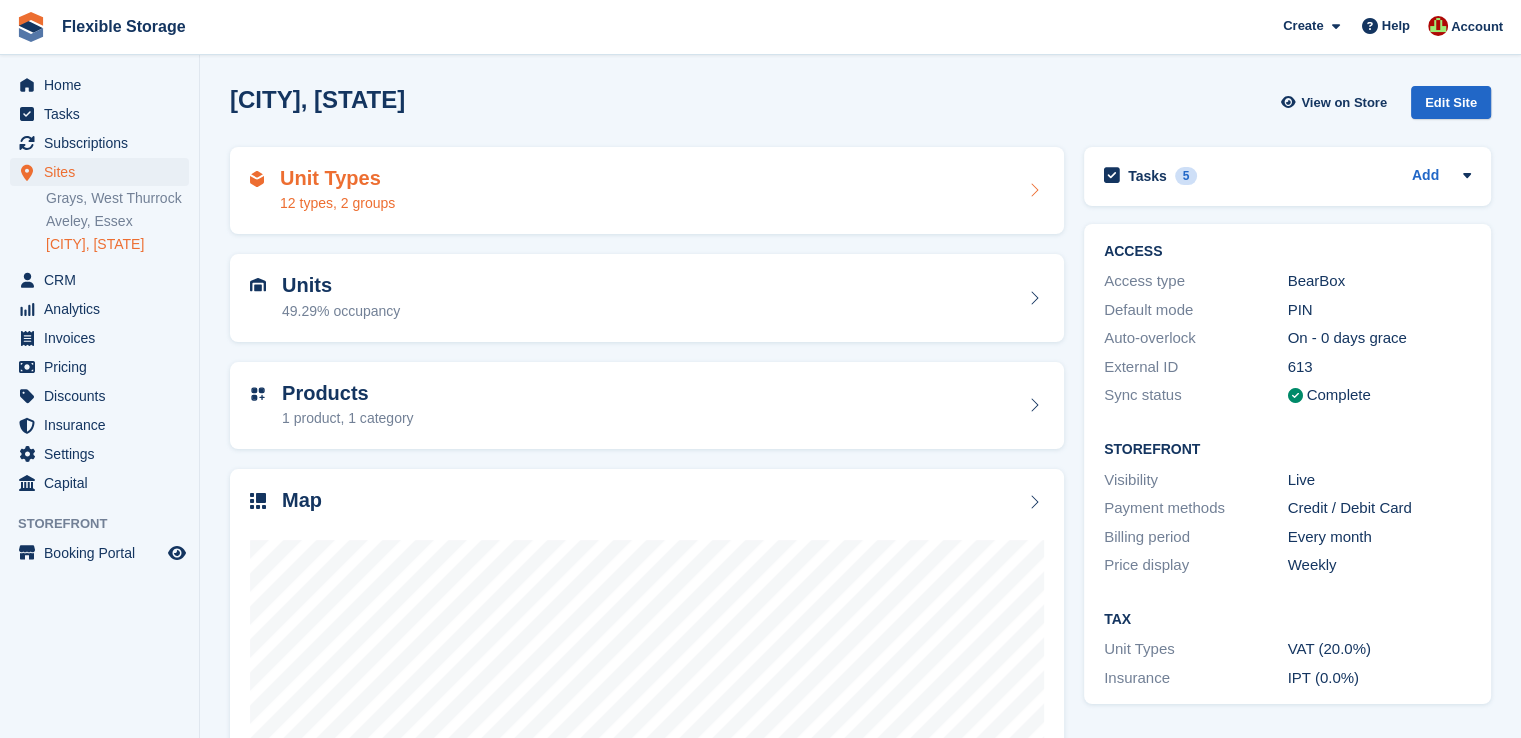 click on "Unit Types
12 types, 2 groups" at bounding box center (647, 191) 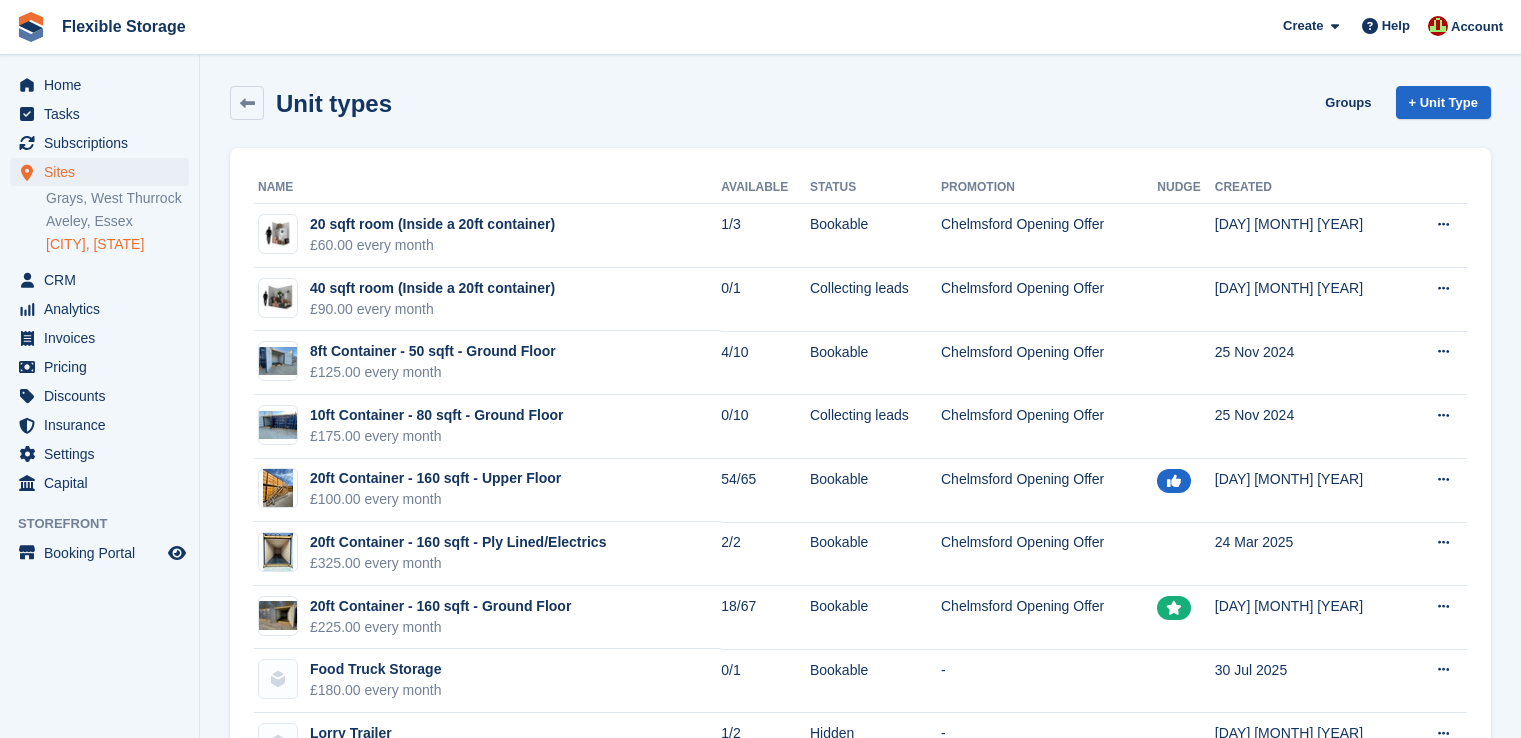 scroll, scrollTop: 0, scrollLeft: 0, axis: both 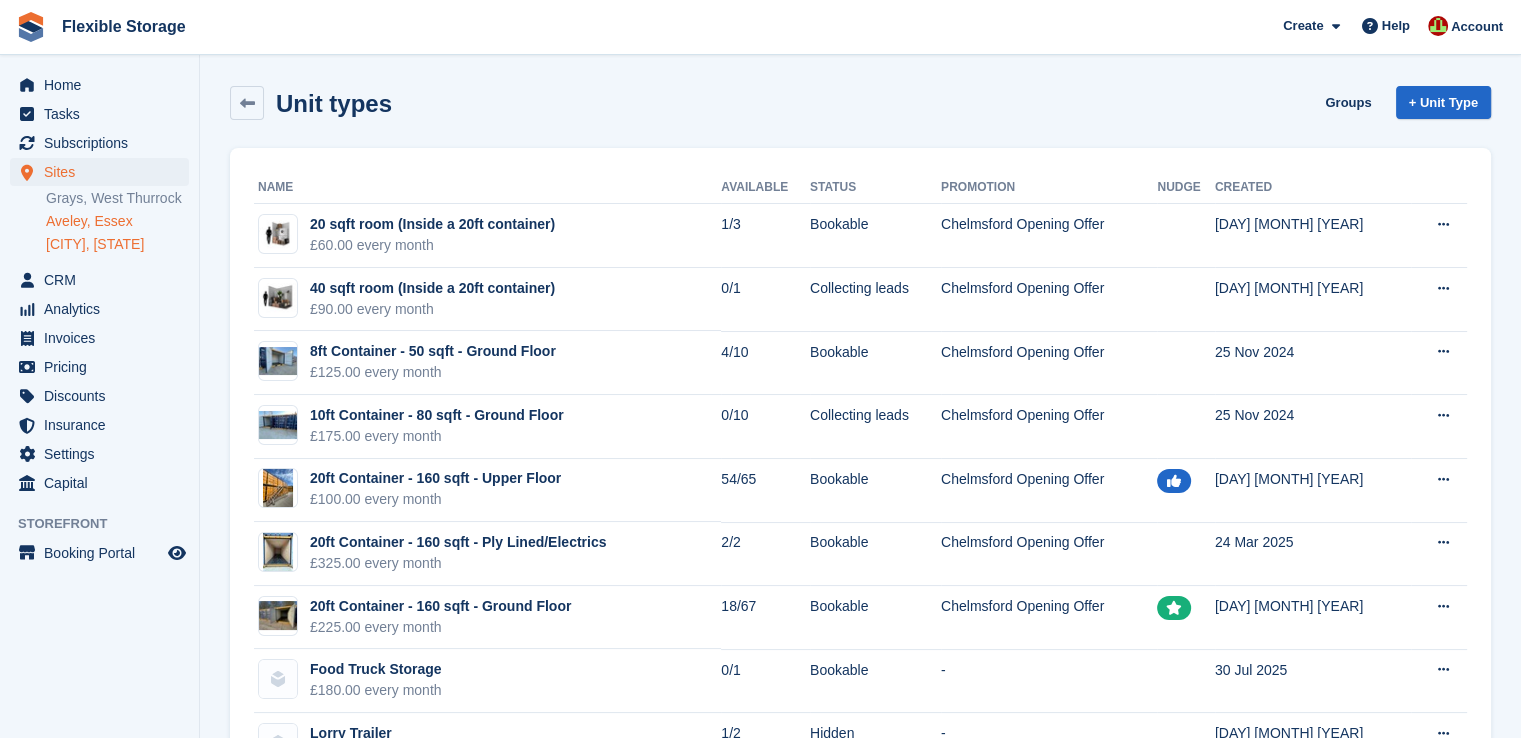 click on "Aveley, Essex" at bounding box center (117, 221) 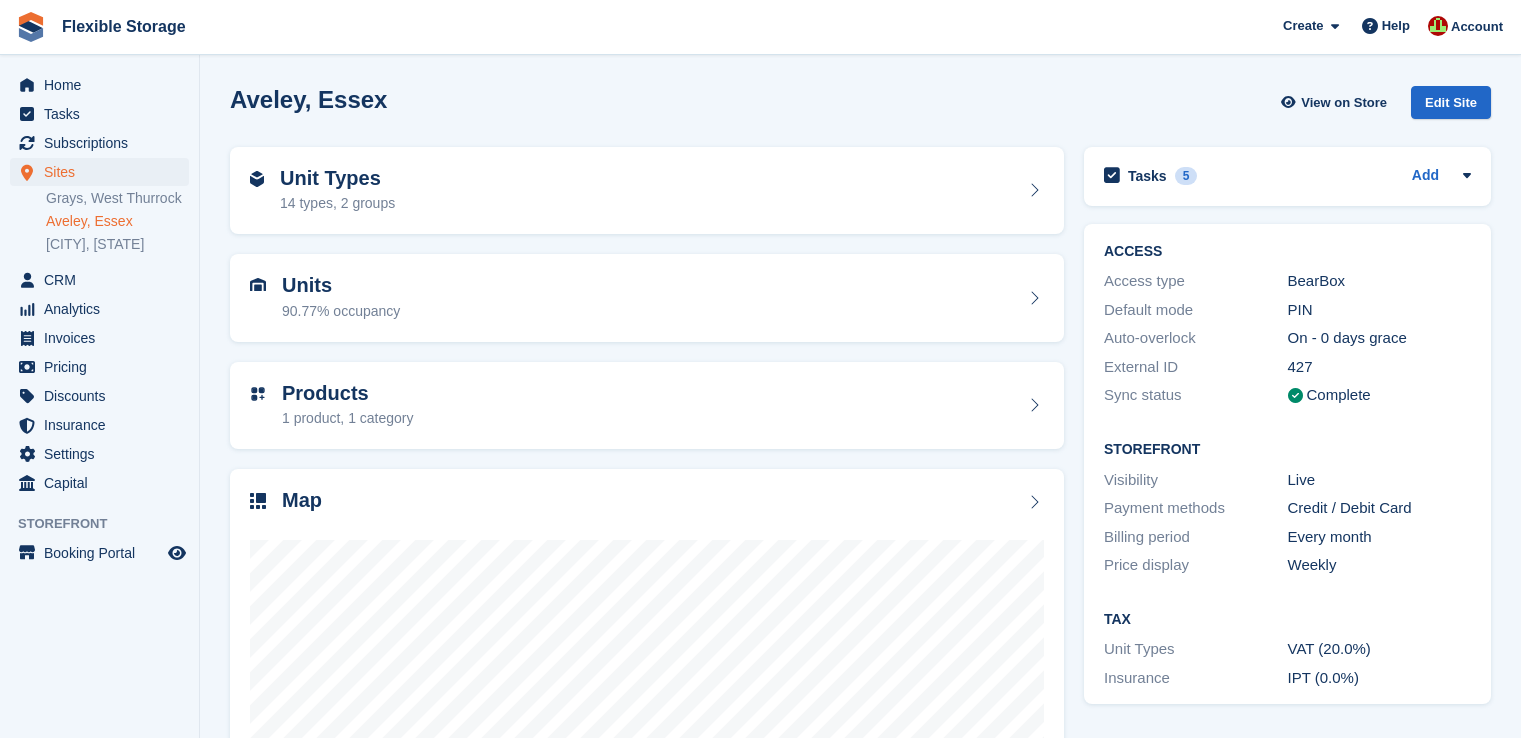 scroll, scrollTop: 0, scrollLeft: 0, axis: both 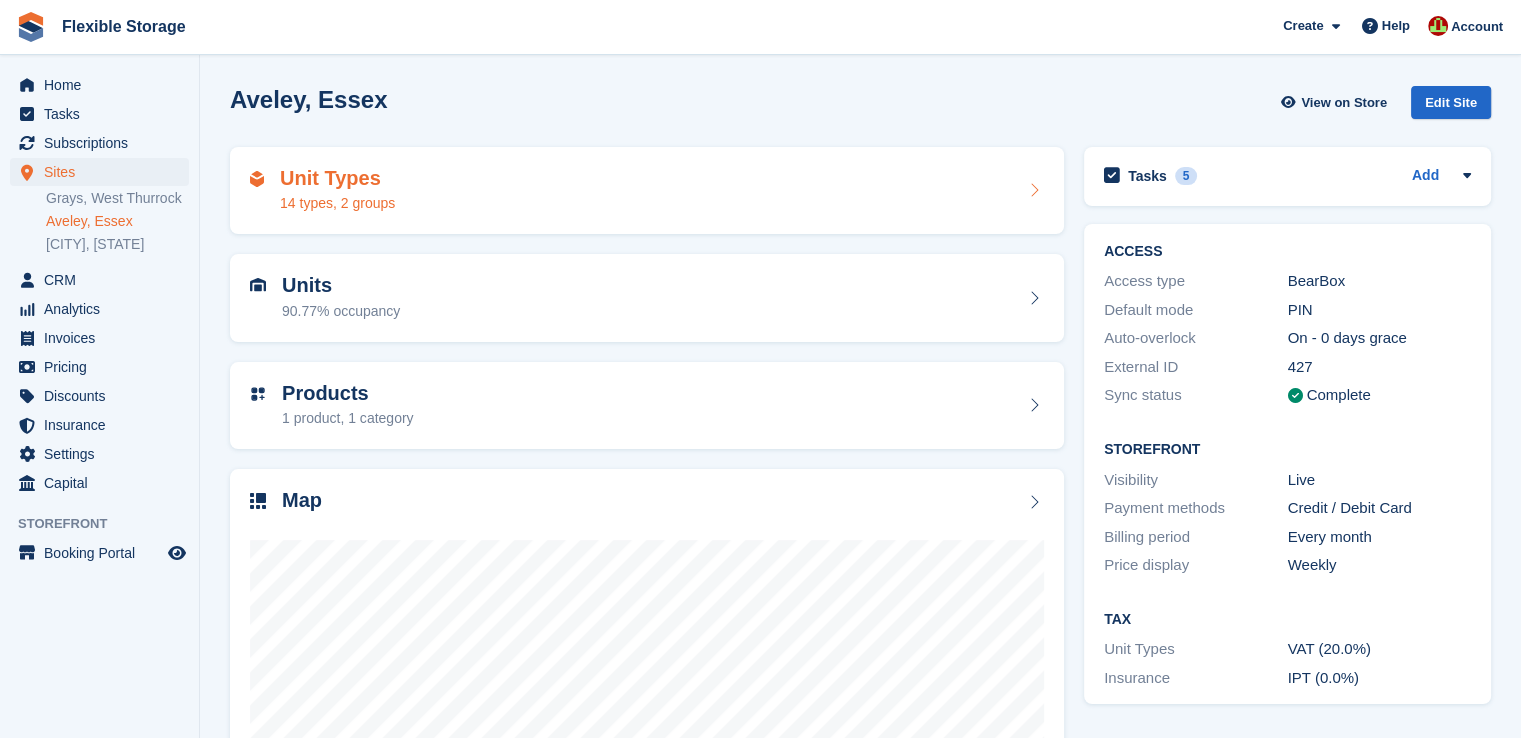 click on "Unit Types
14 types, 2 groups" at bounding box center (647, 191) 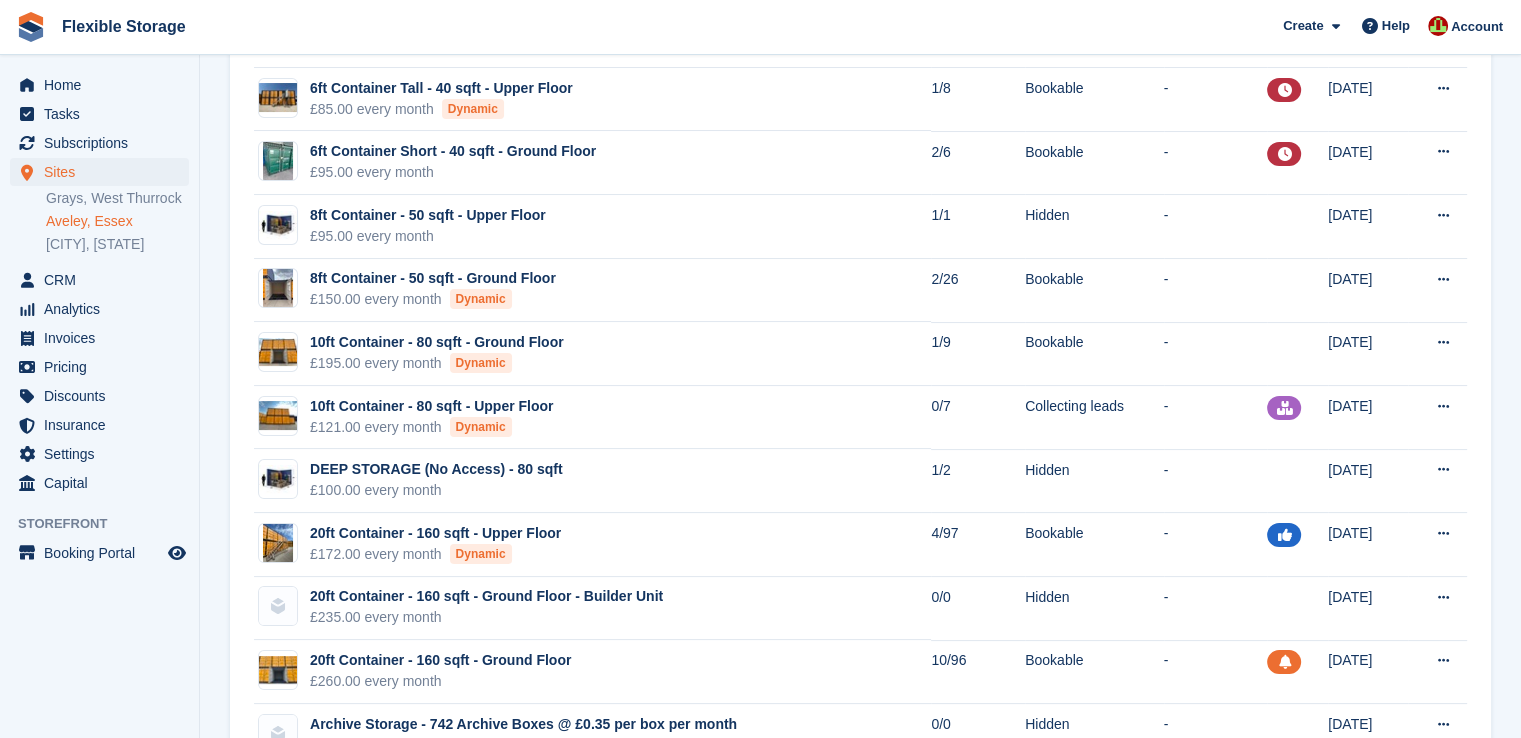 scroll, scrollTop: 300, scrollLeft: 0, axis: vertical 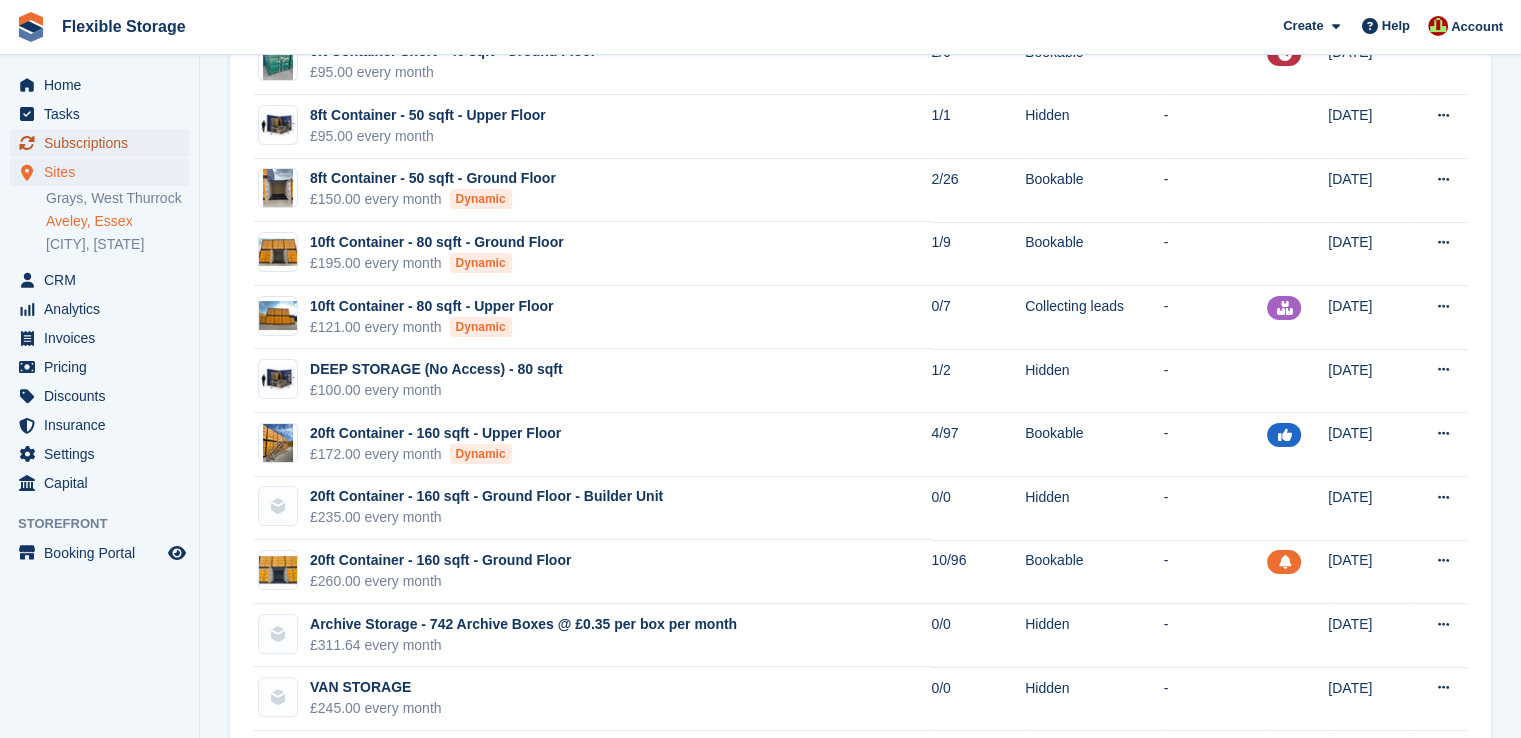 click on "Subscriptions" at bounding box center [104, 143] 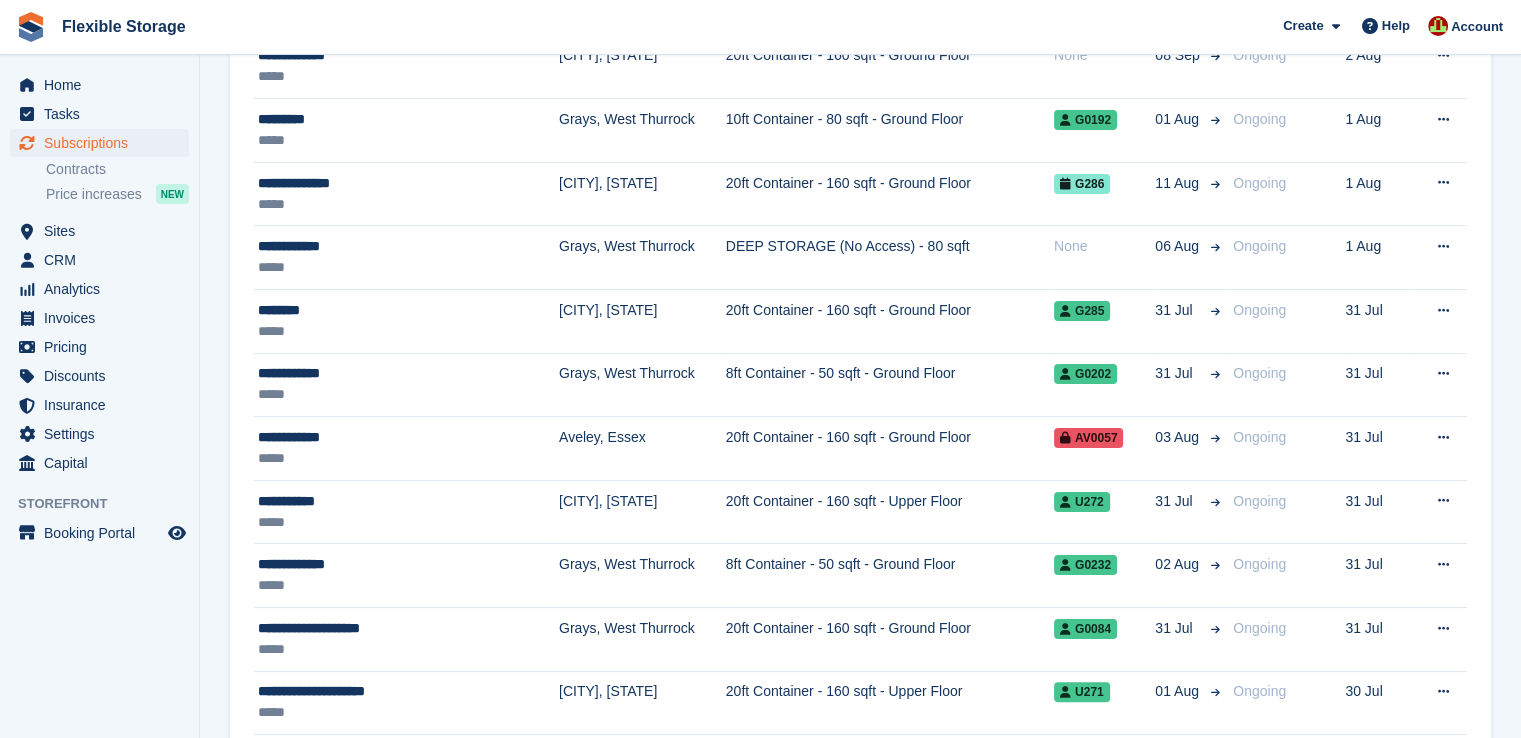 scroll, scrollTop: 0, scrollLeft: 0, axis: both 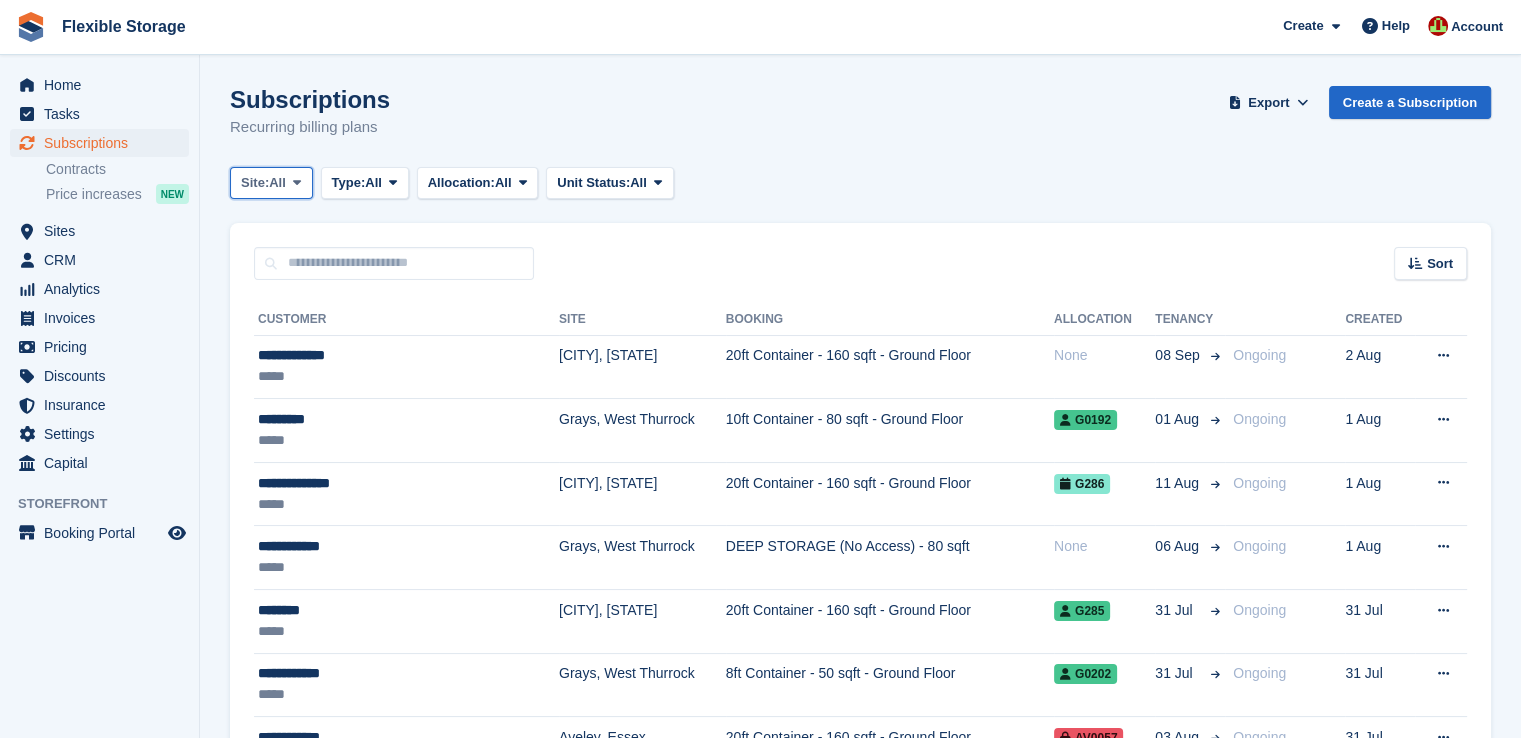 click on "All" at bounding box center (277, 183) 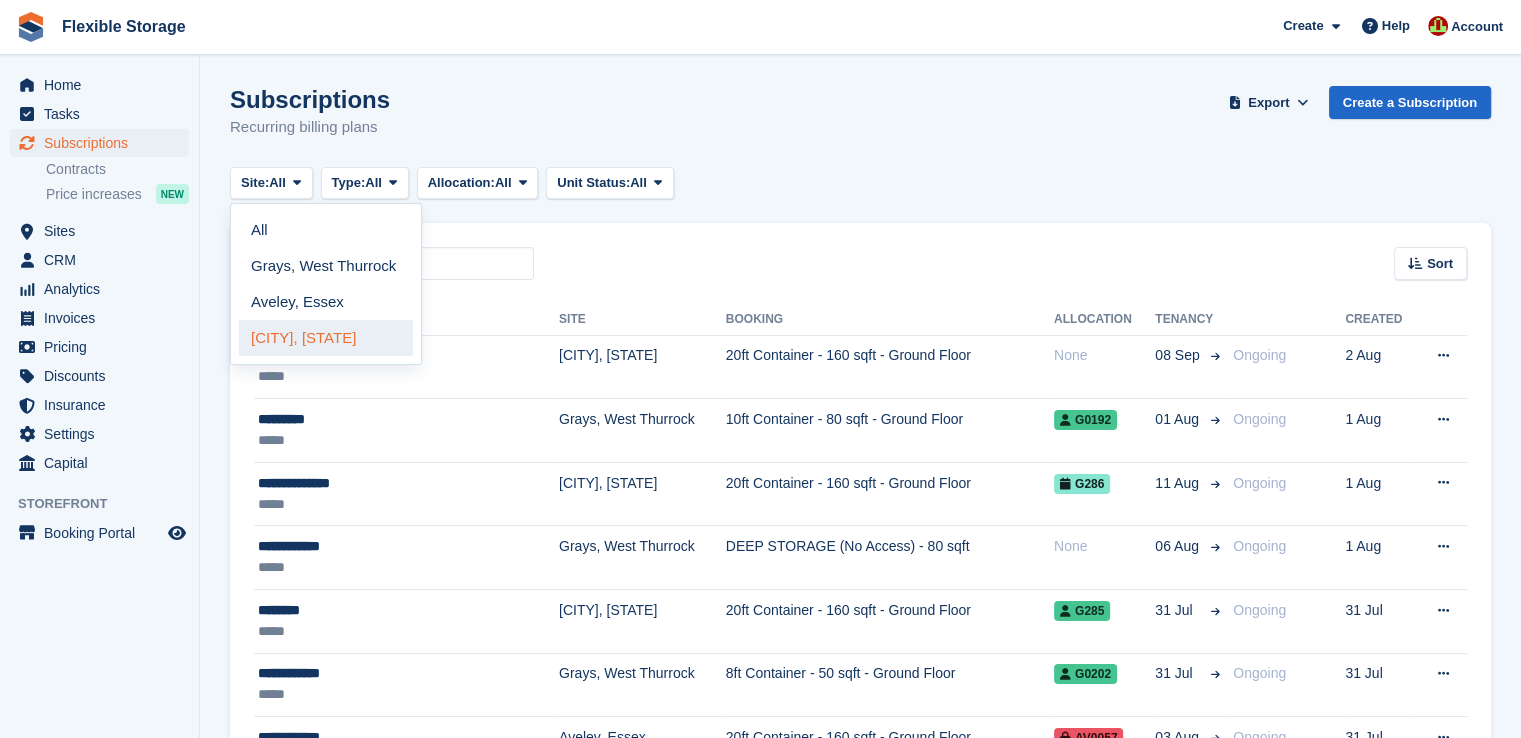 click on "[CITY], [STATE]" at bounding box center [326, 338] 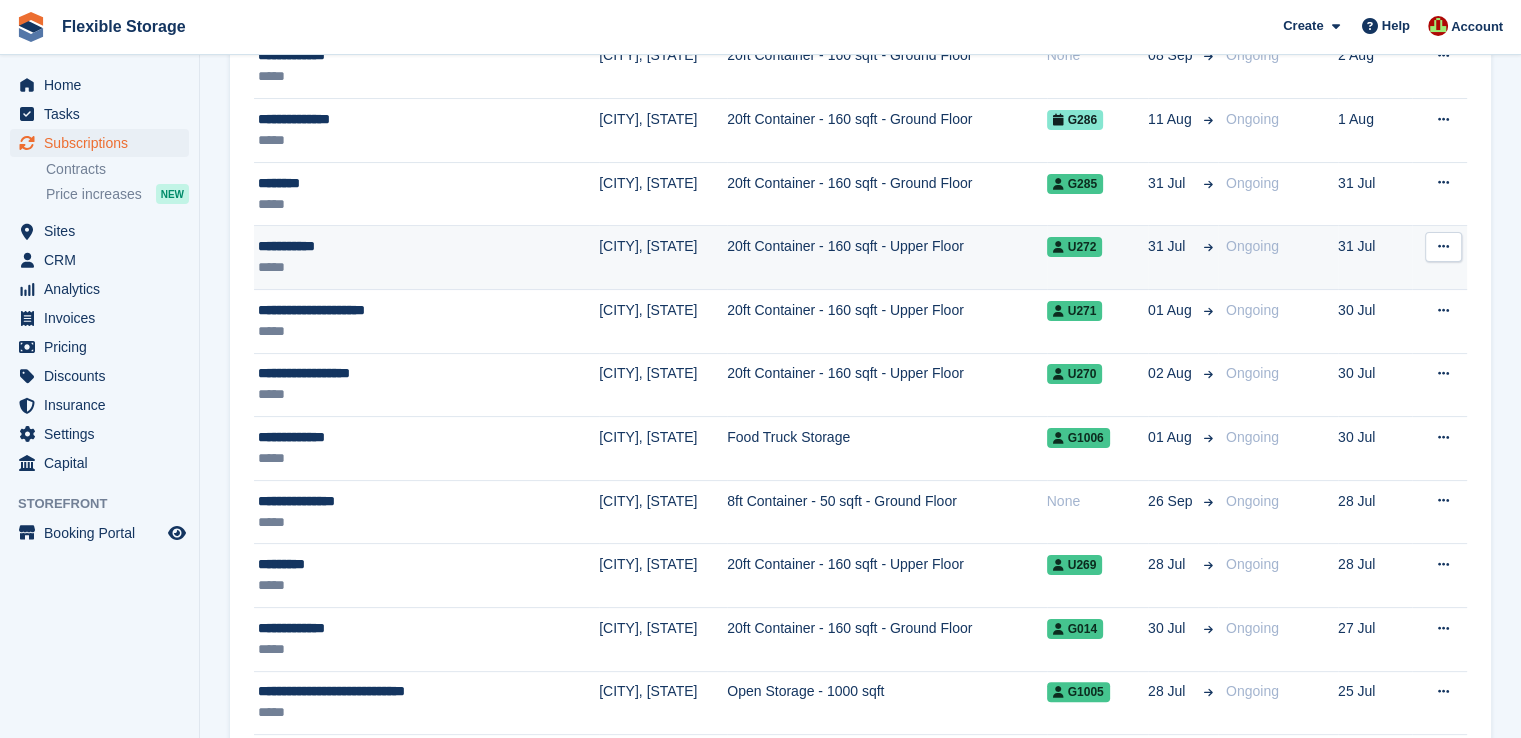 scroll, scrollTop: 0, scrollLeft: 0, axis: both 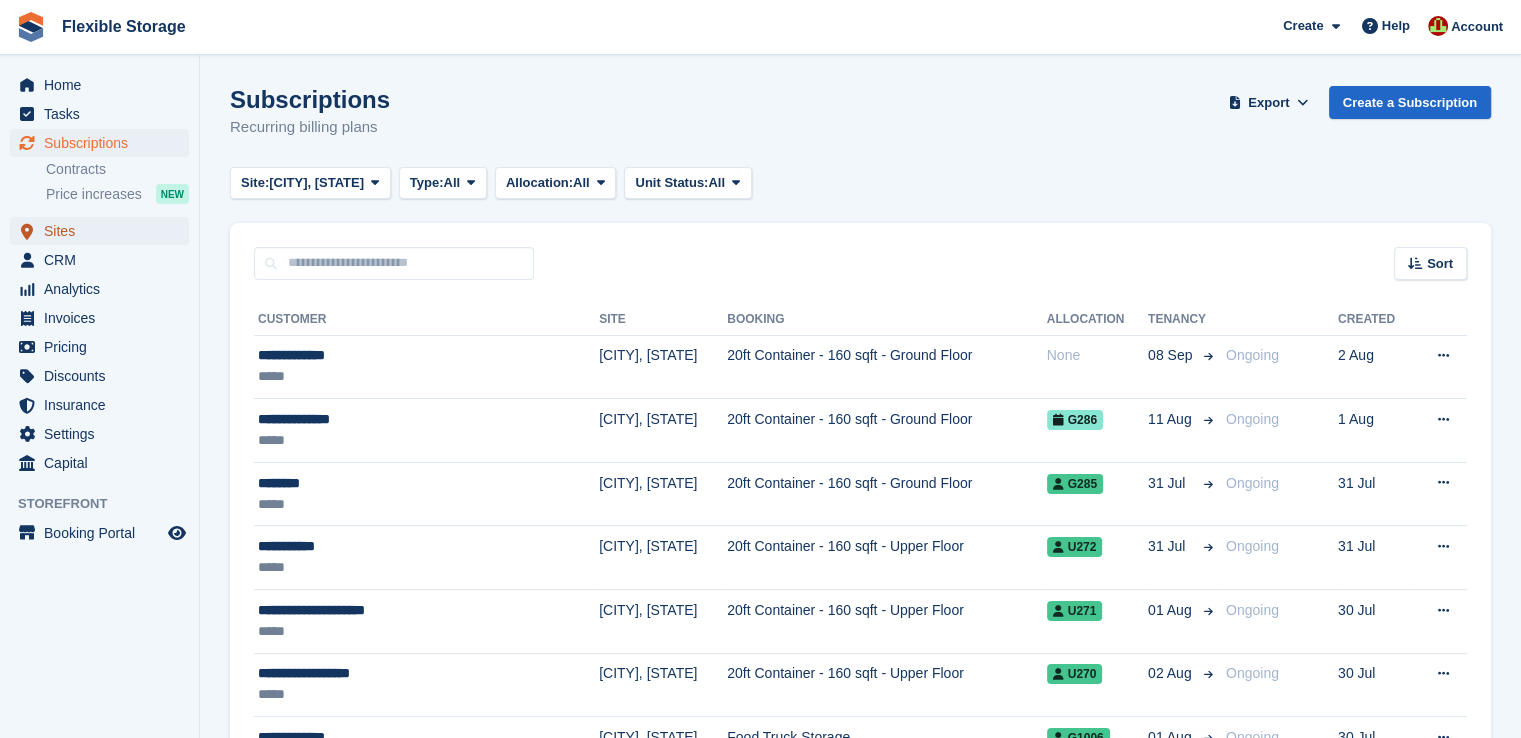 click on "Sites" at bounding box center (104, 231) 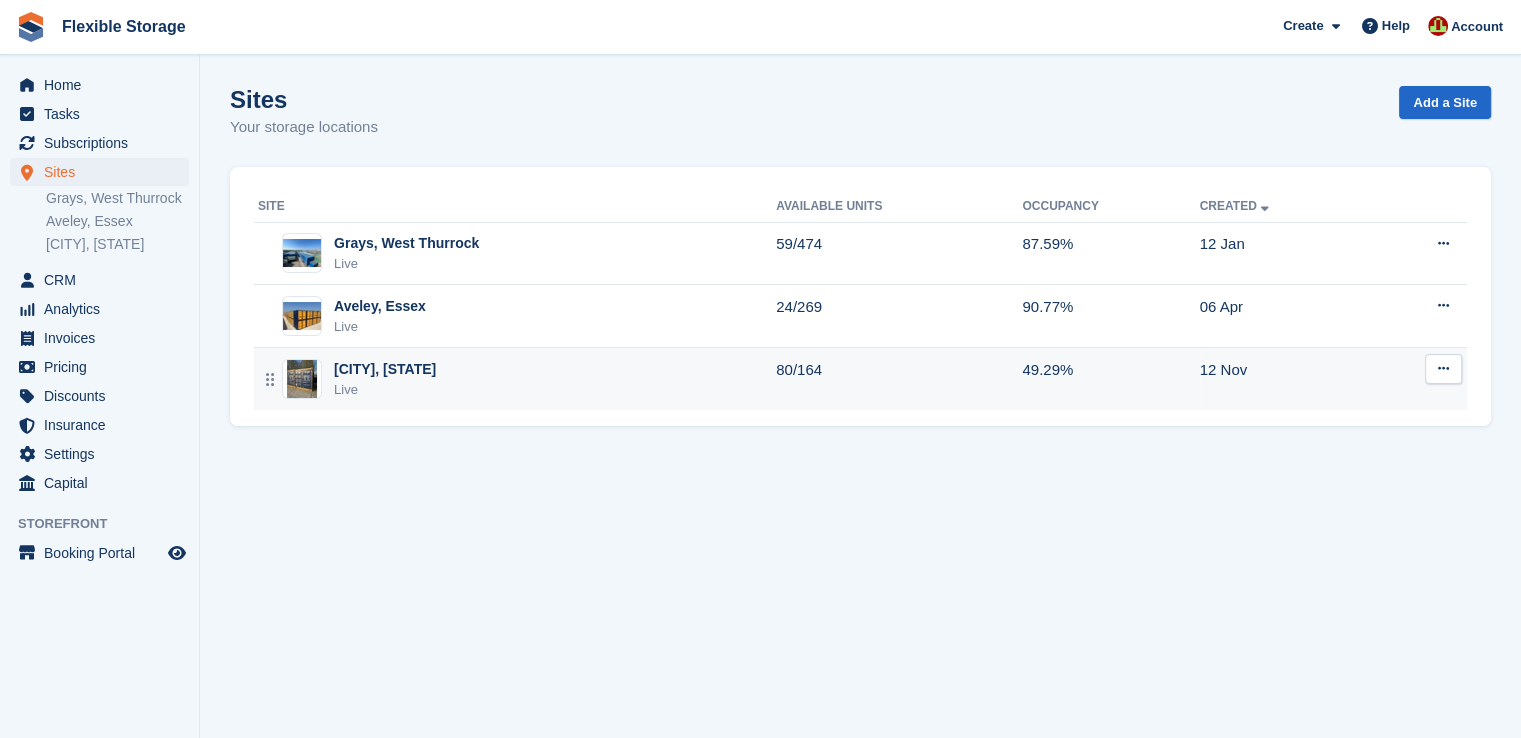 click on "Chelmsford, Essex
Live" at bounding box center [517, 379] 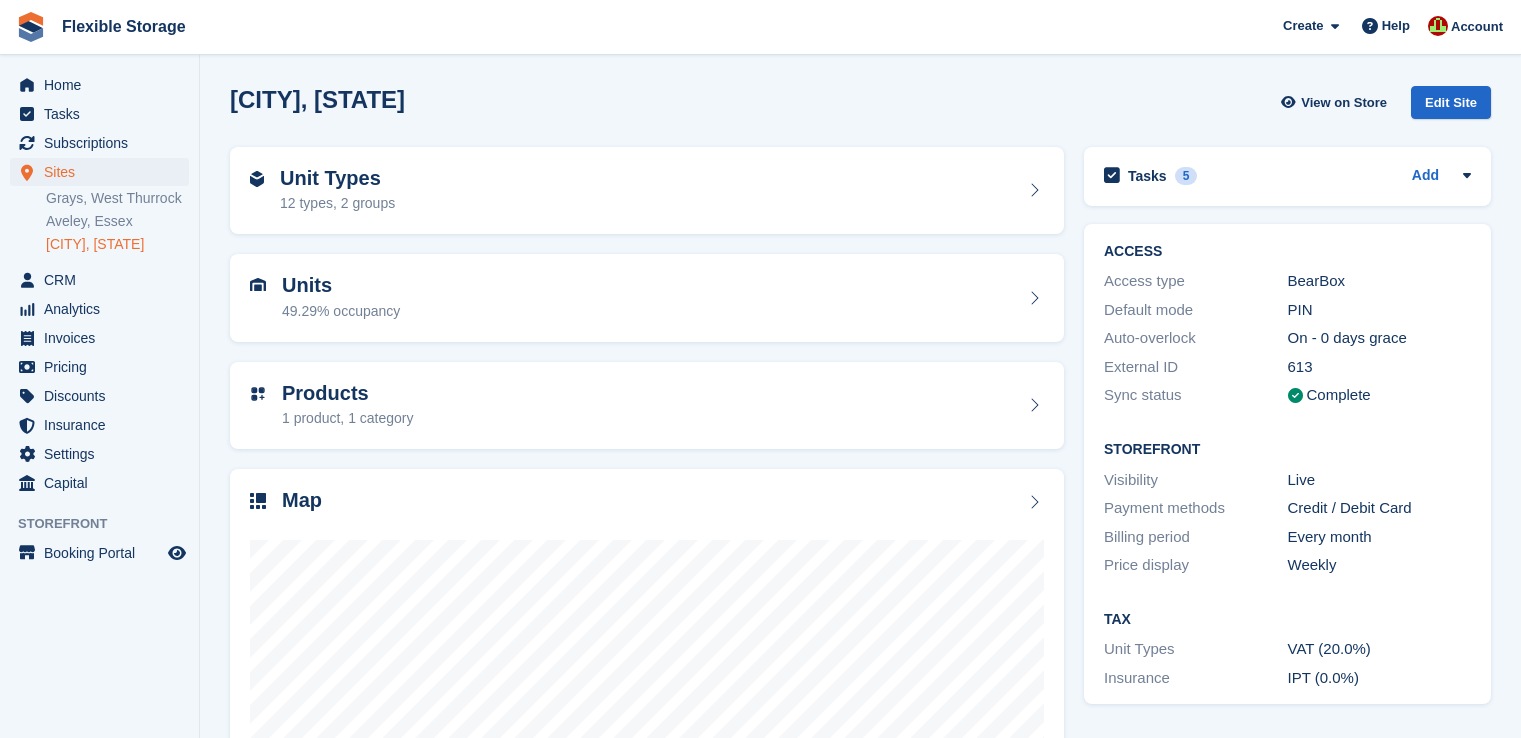scroll, scrollTop: 0, scrollLeft: 0, axis: both 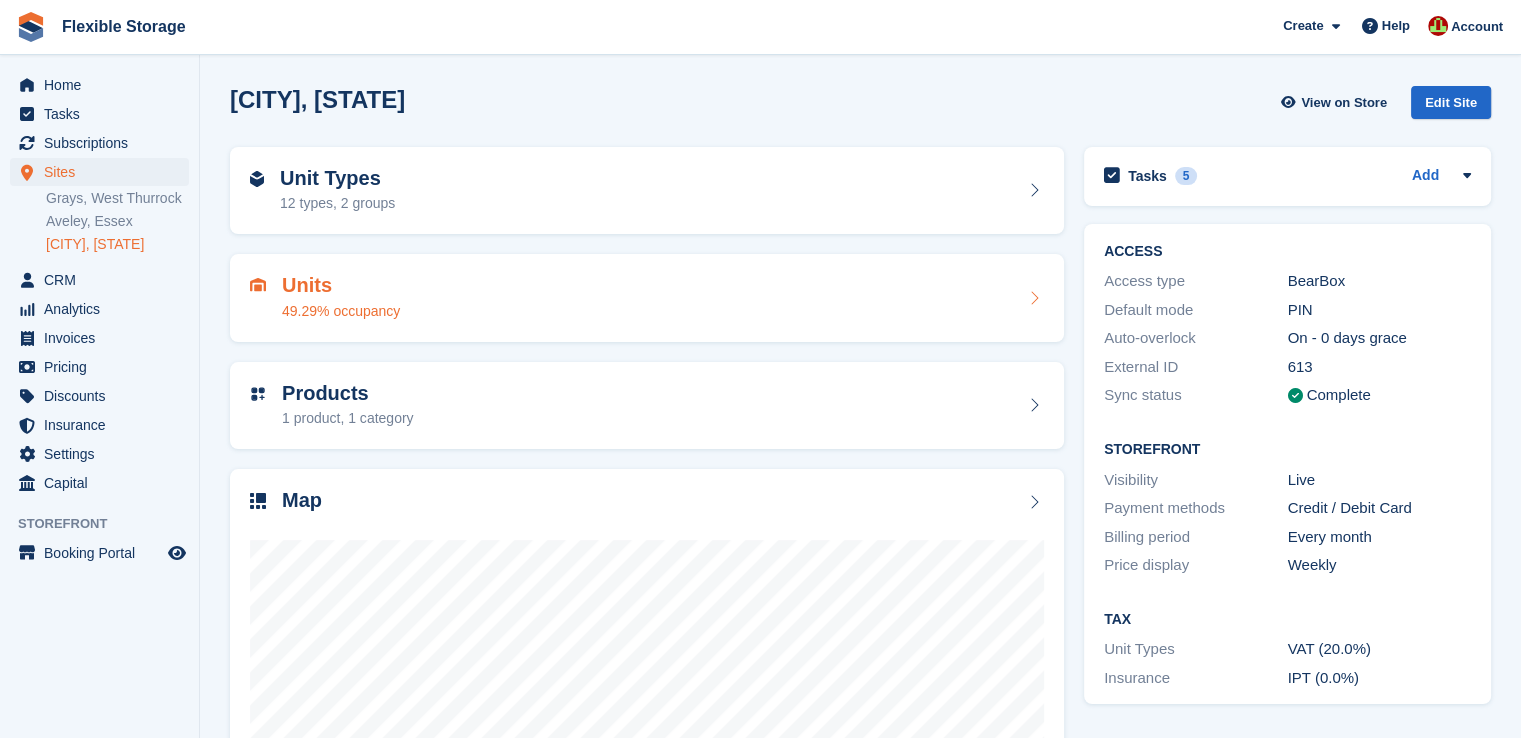click on "Units
49.29% occupancy" at bounding box center (647, 298) 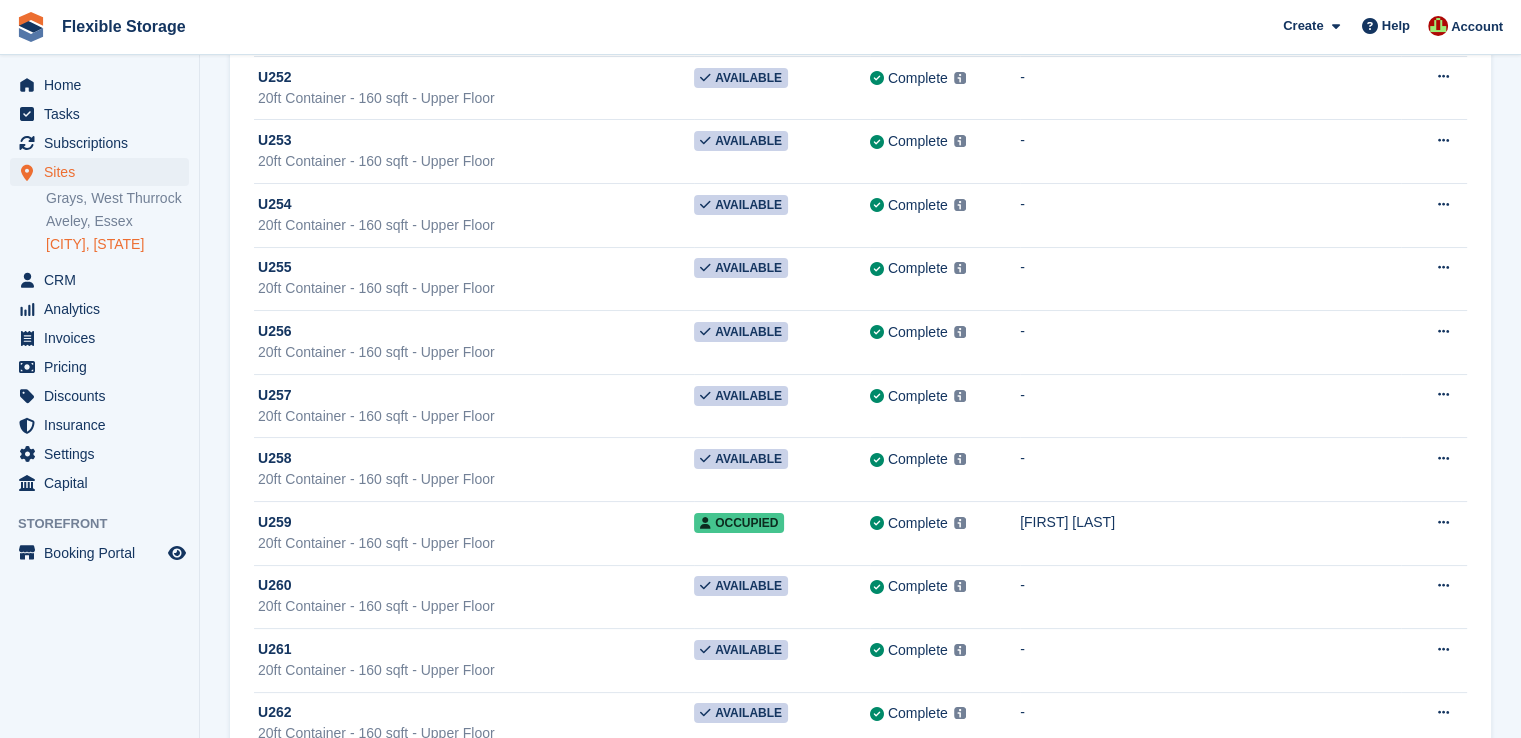scroll, scrollTop: 8300, scrollLeft: 0, axis: vertical 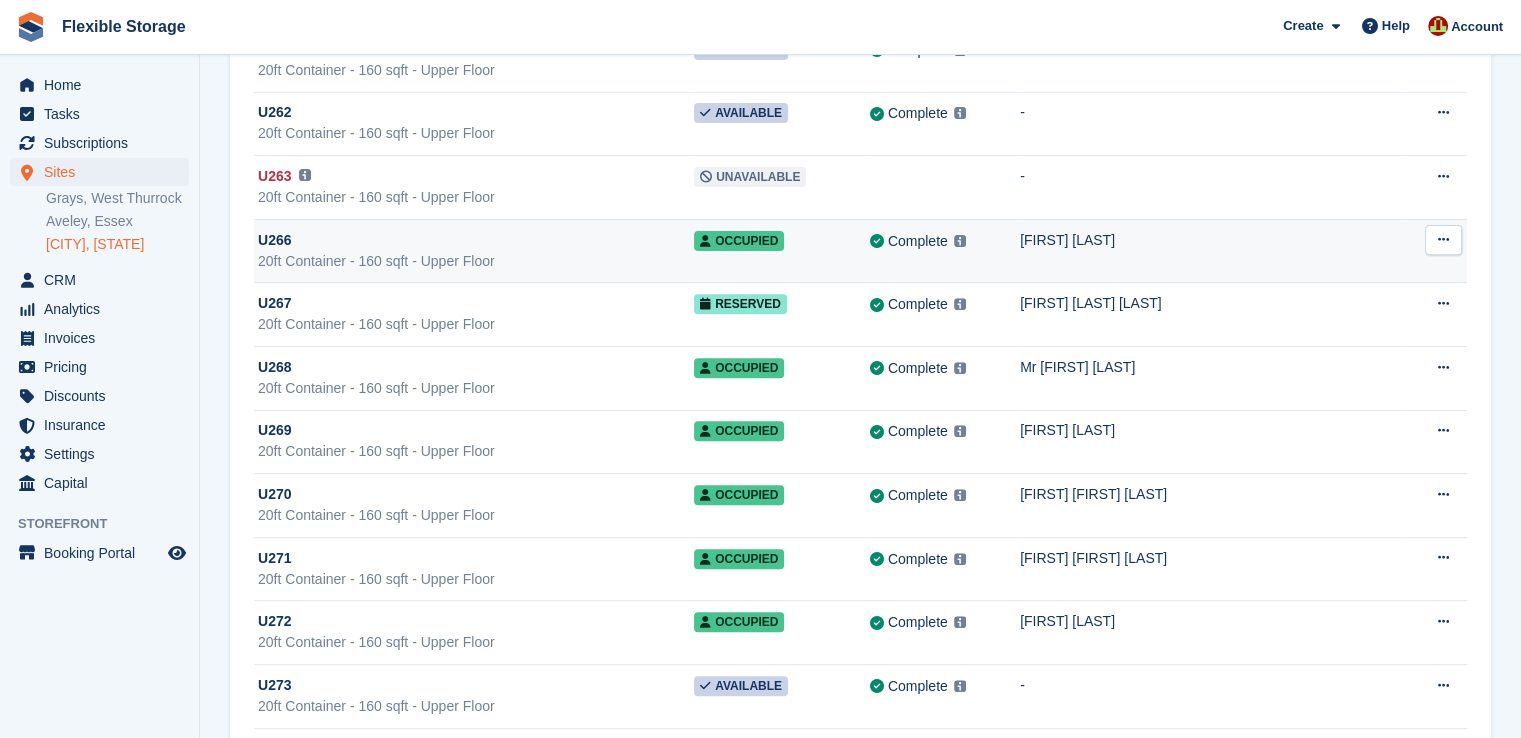 click on "Michael Cutts" at bounding box center [1210, 240] 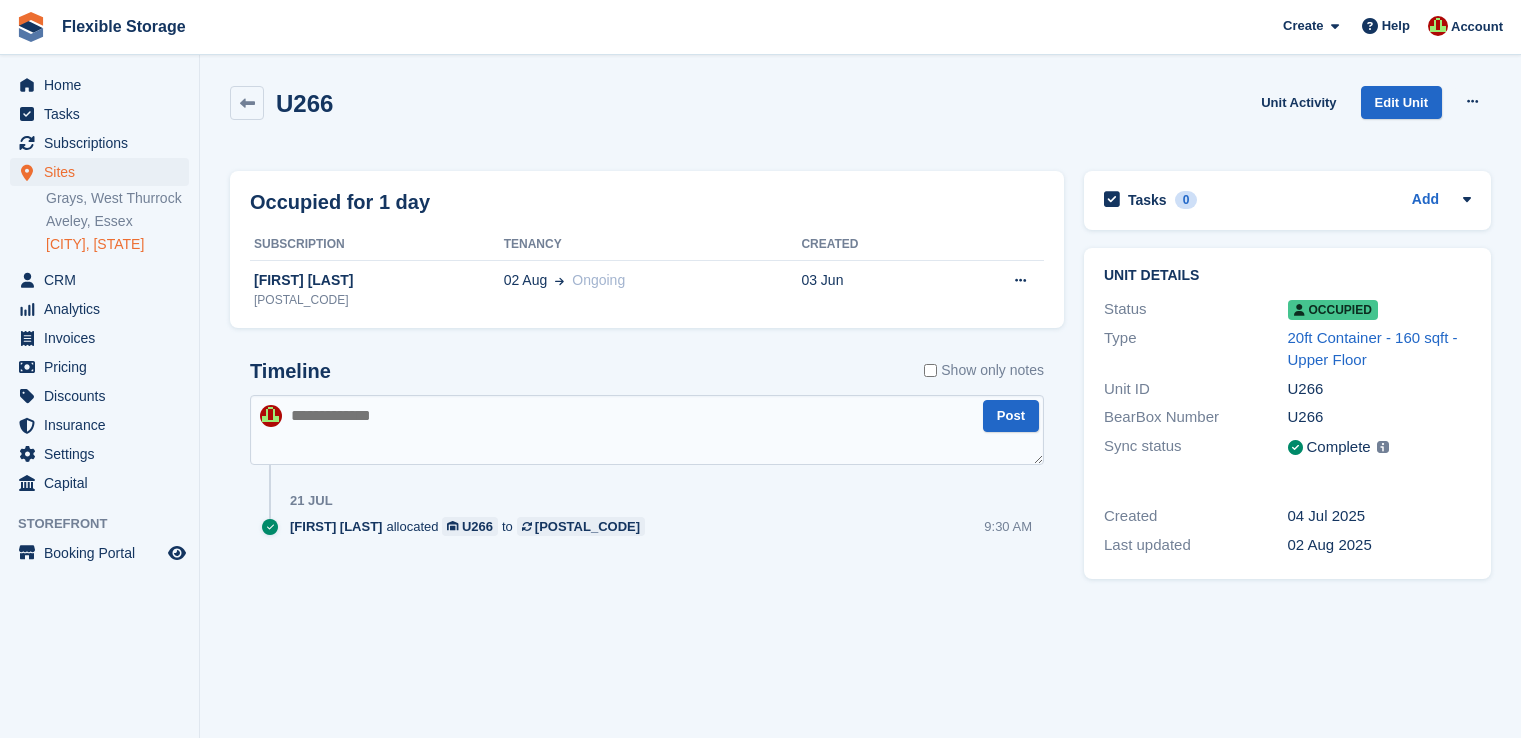 scroll, scrollTop: 0, scrollLeft: 0, axis: both 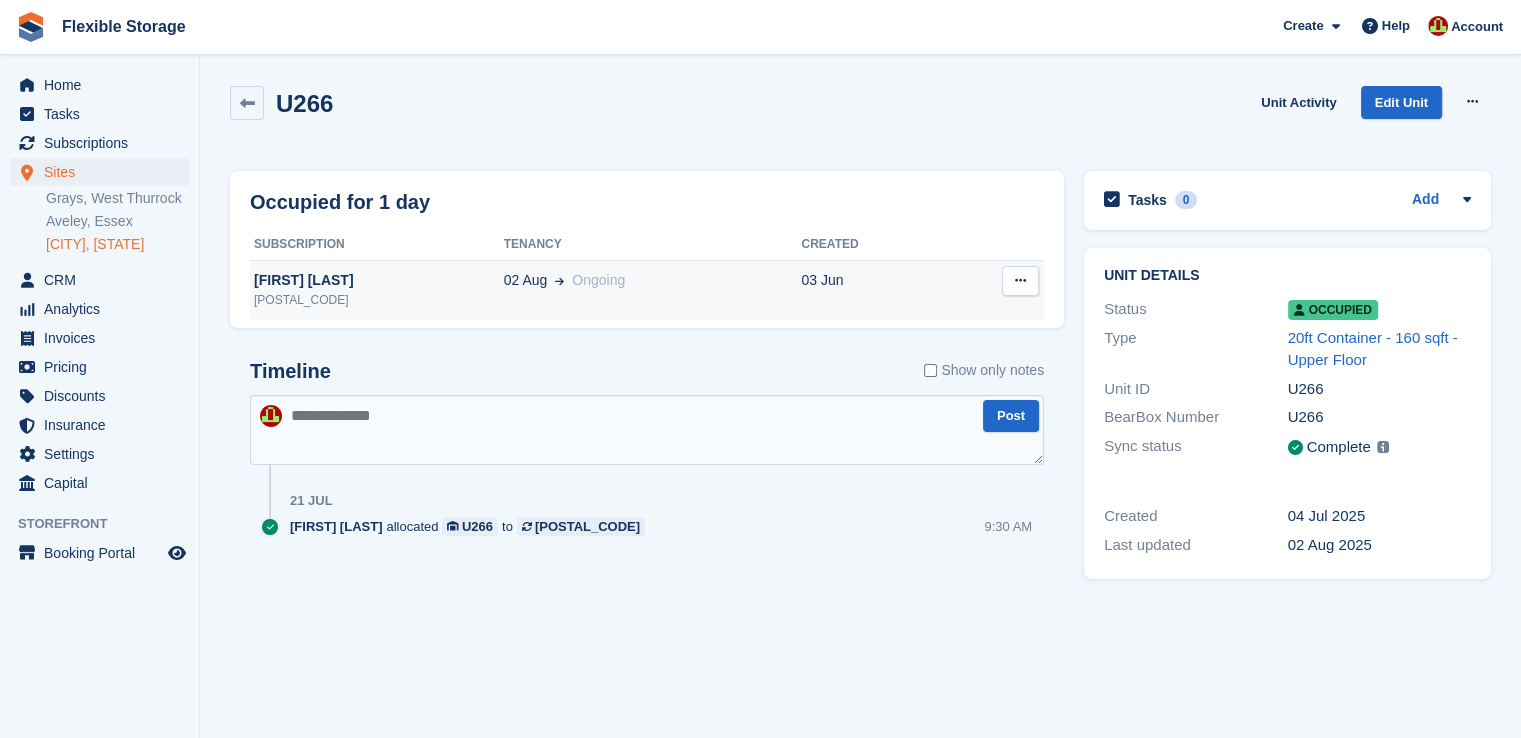 click on "[FIRST] [LAST]" at bounding box center [377, 280] 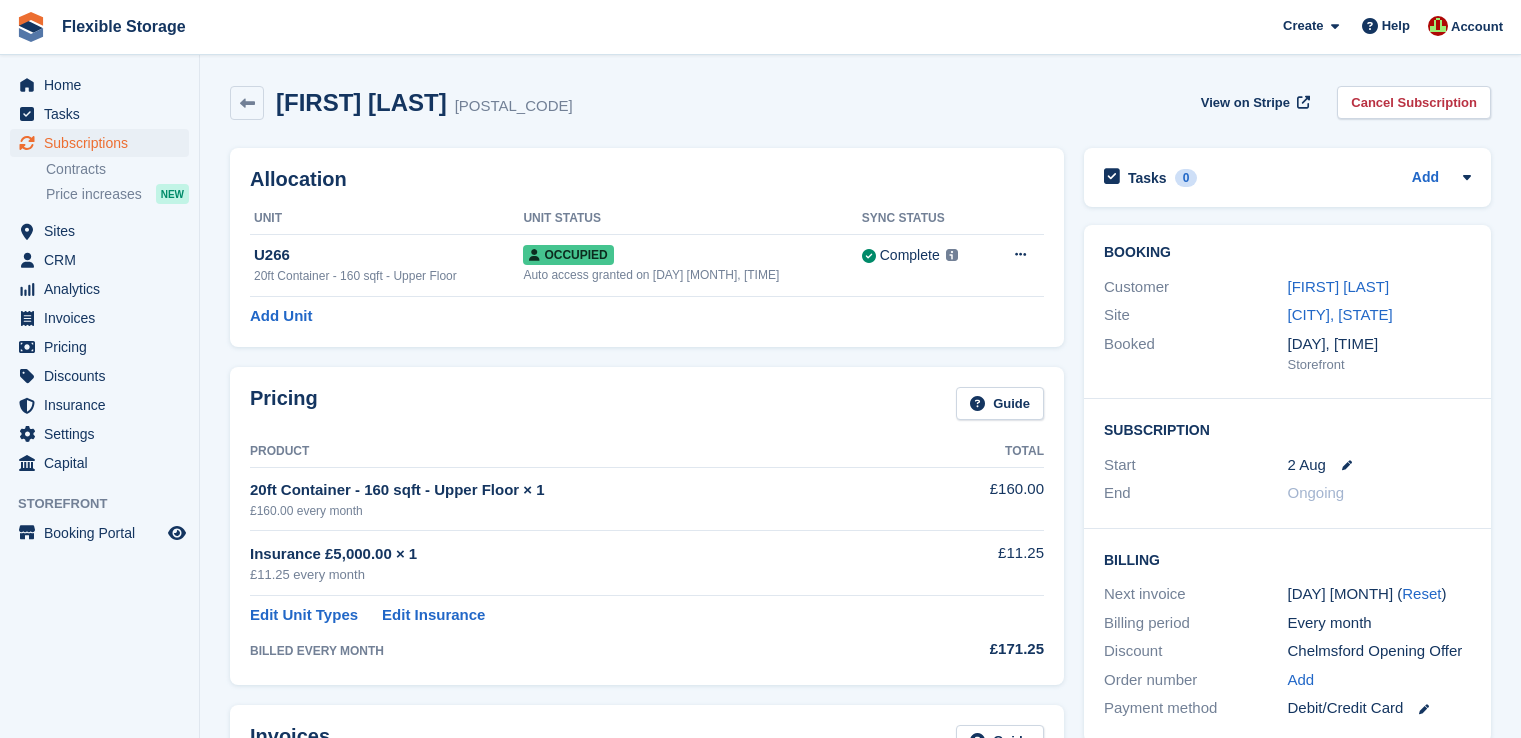 scroll, scrollTop: 0, scrollLeft: 0, axis: both 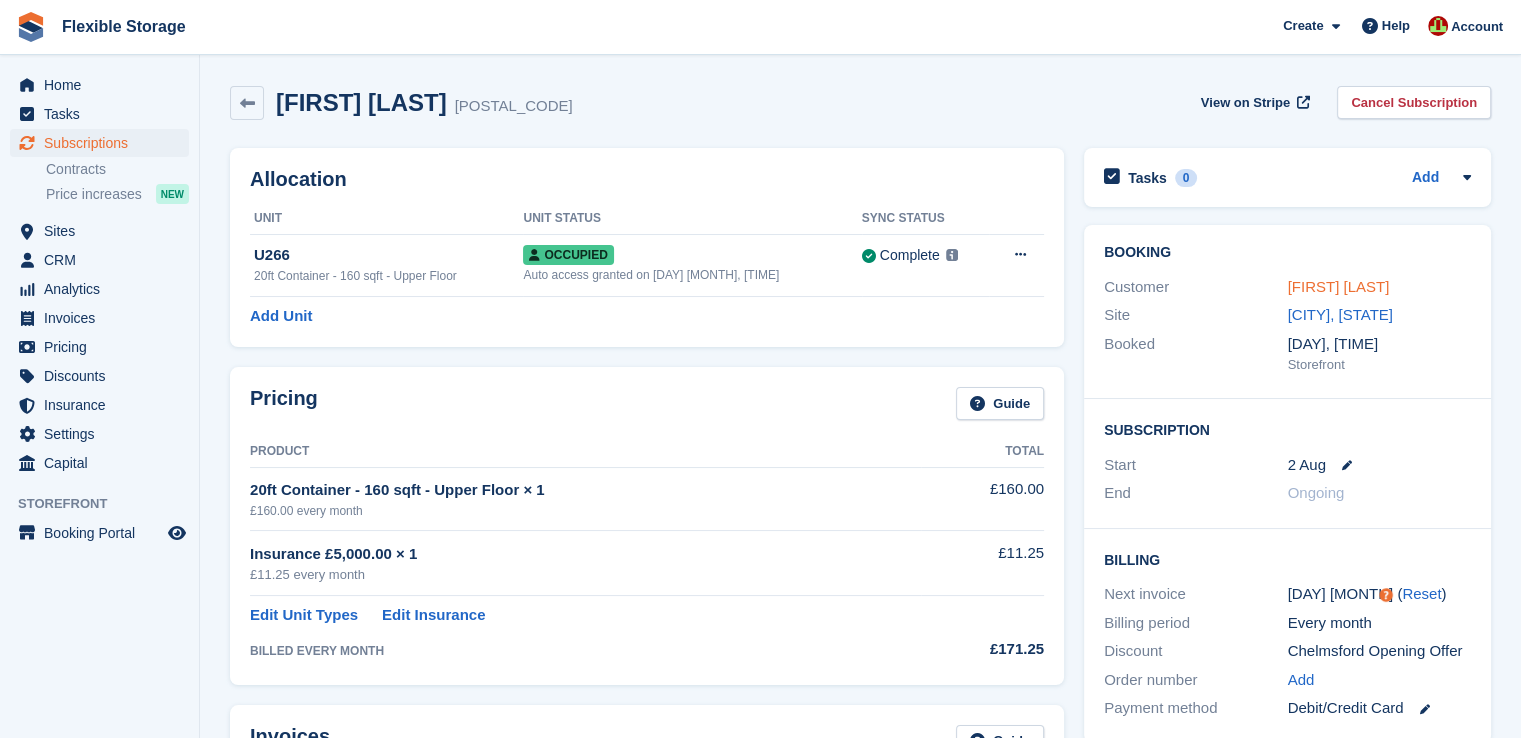 click on "[FIRST] [LAST]" at bounding box center (1339, 286) 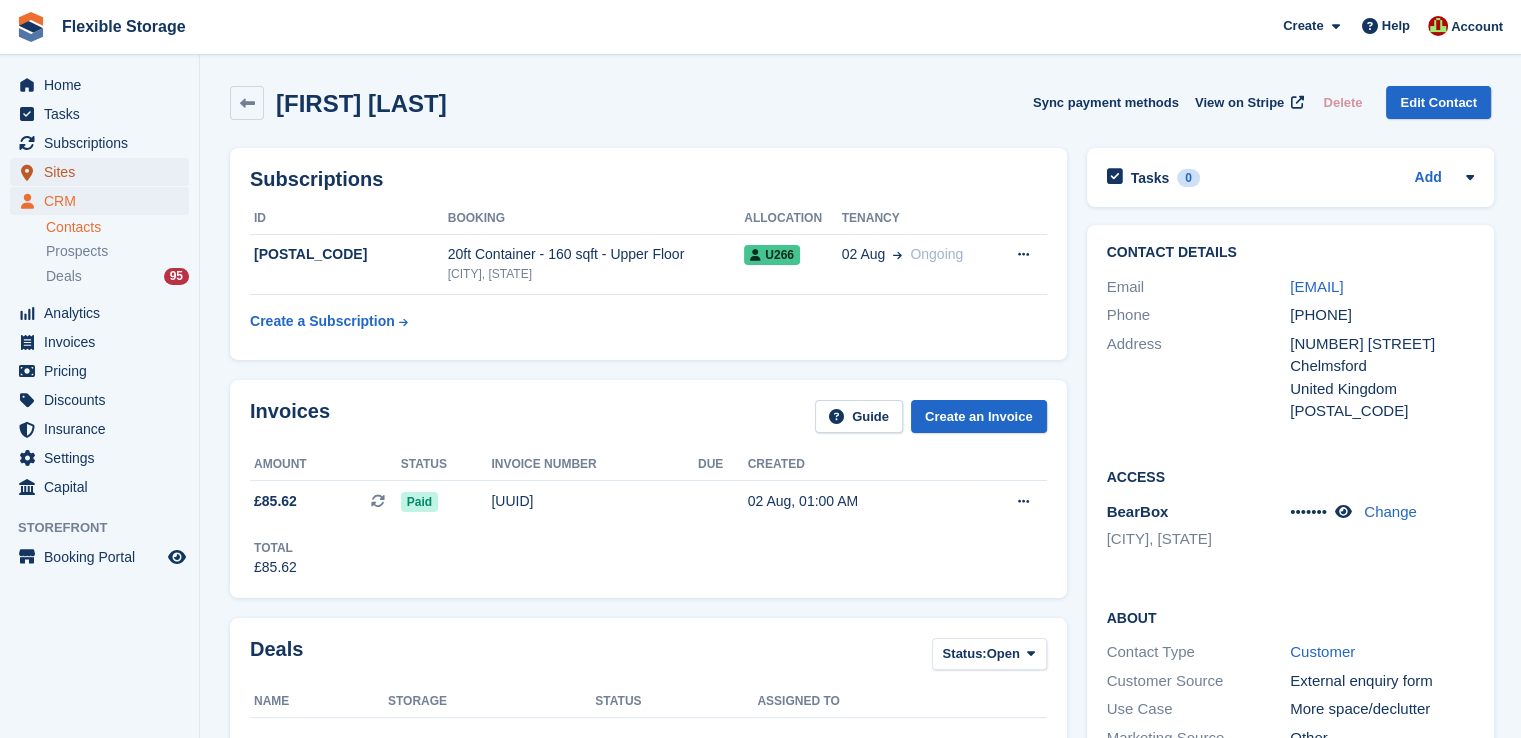 click on "Sites" at bounding box center [104, 172] 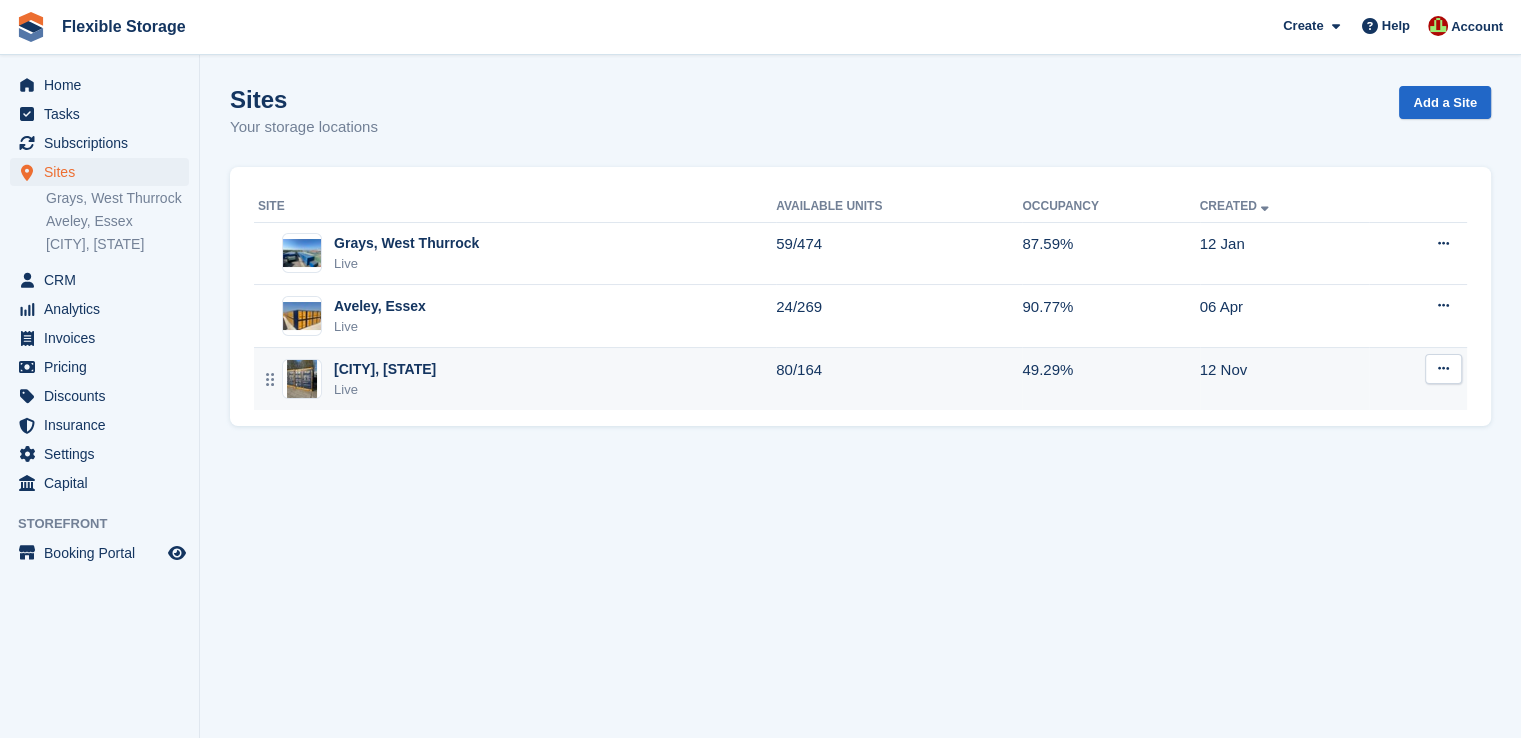 click on "Chelmsford, Essex
Live" at bounding box center (517, 379) 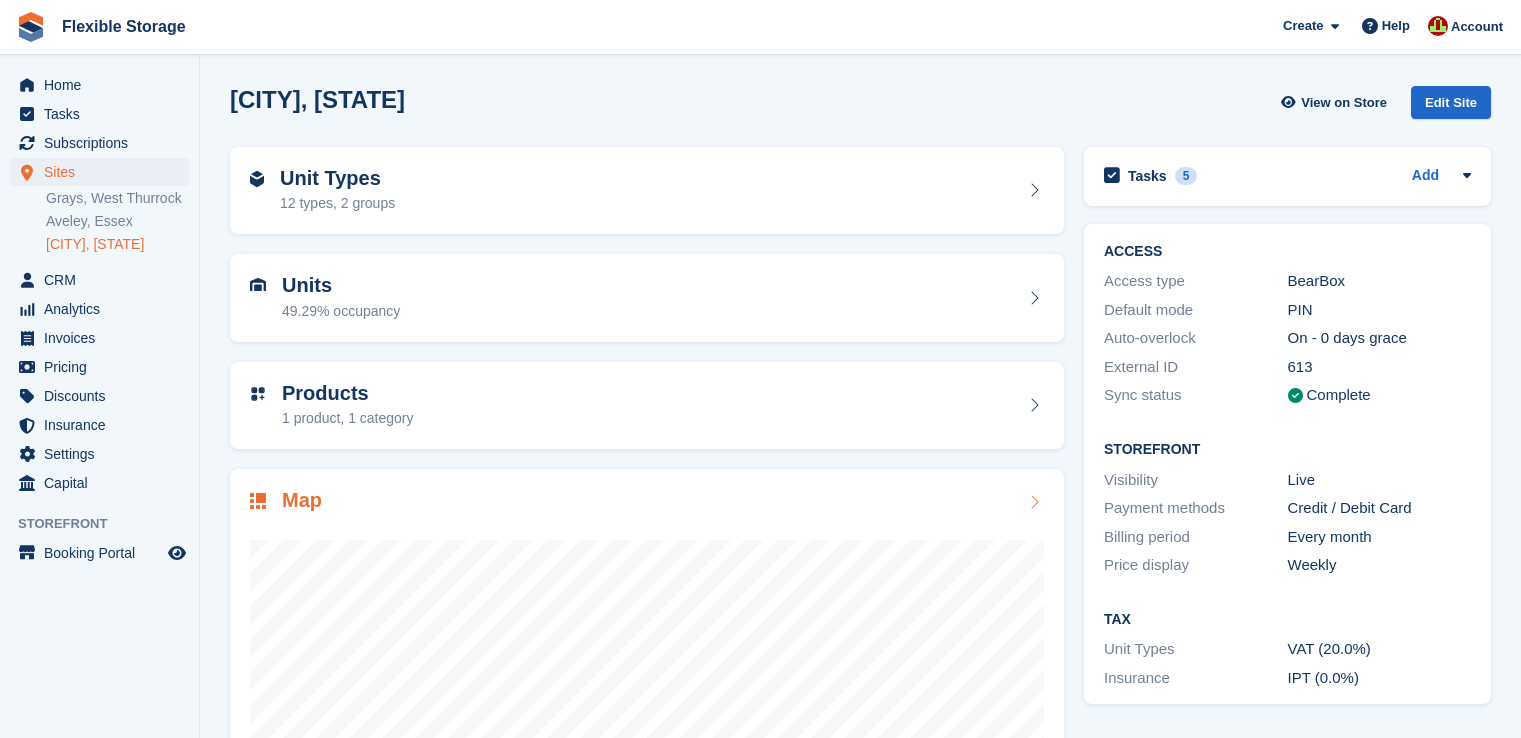 scroll, scrollTop: 0, scrollLeft: 0, axis: both 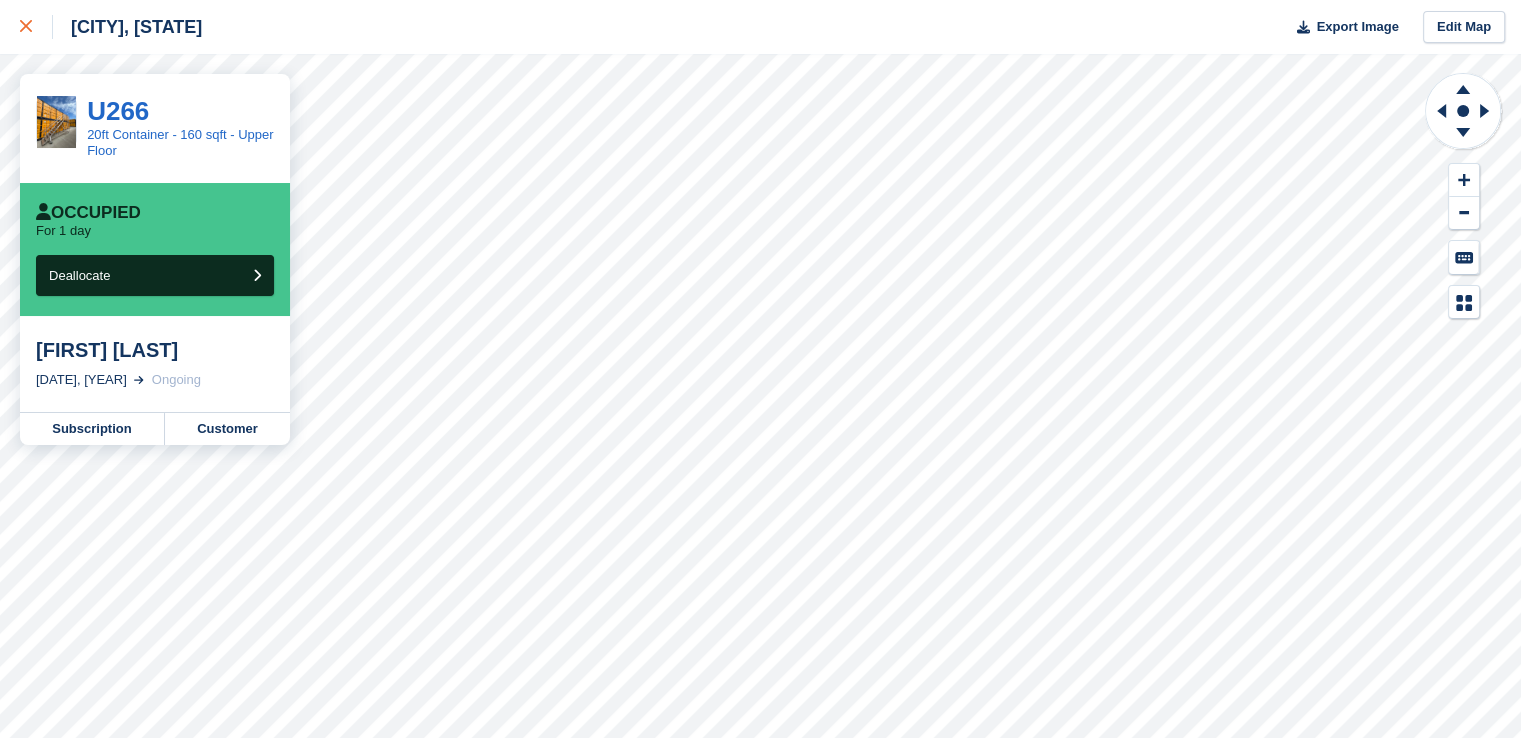 click 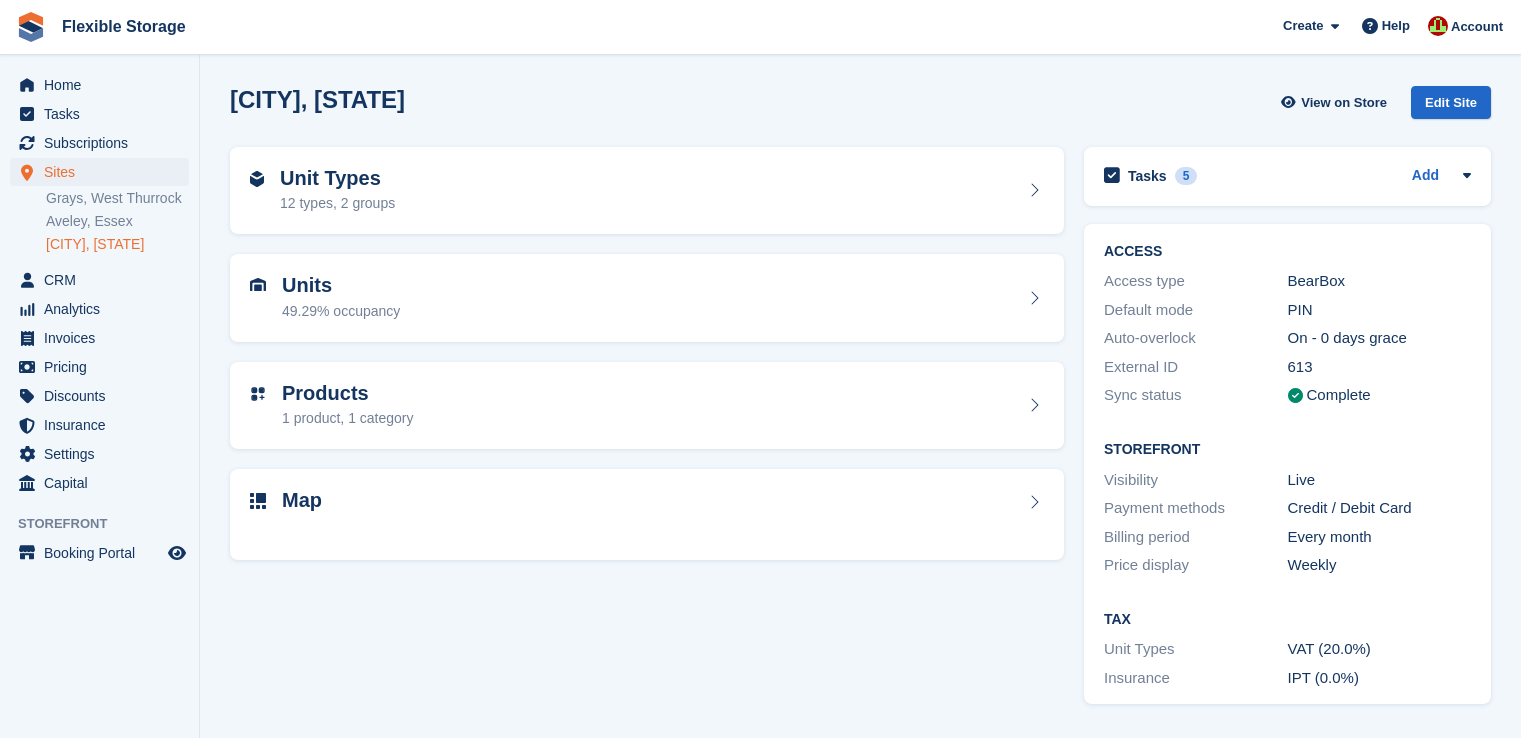 scroll, scrollTop: 0, scrollLeft: 0, axis: both 